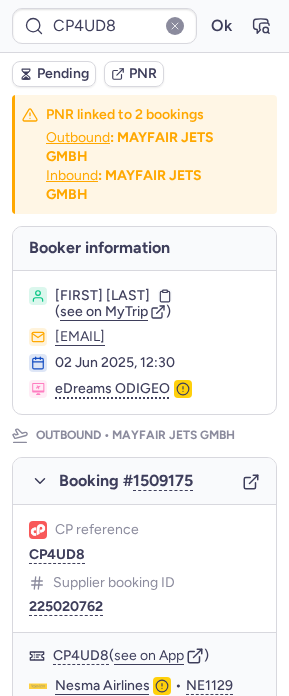 scroll, scrollTop: 0, scrollLeft: 0, axis: both 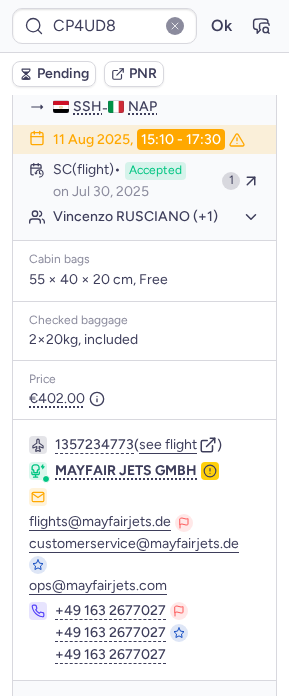 type on "CPYR6A" 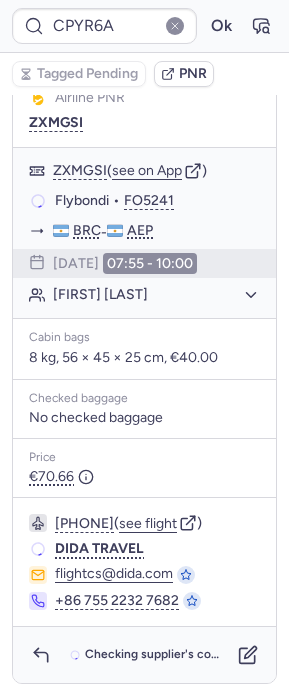 scroll, scrollTop: 395, scrollLeft: 0, axis: vertical 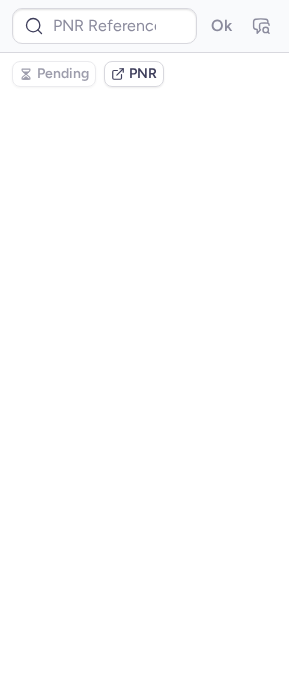 type on "CPQITG" 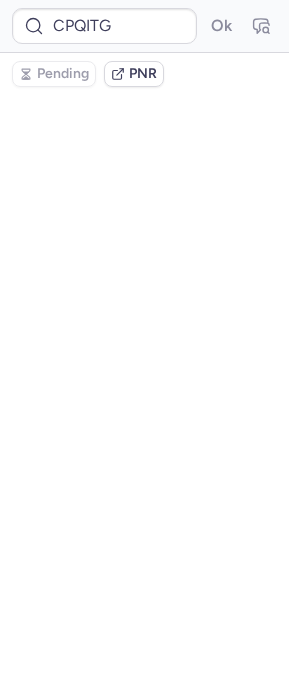 scroll, scrollTop: 0, scrollLeft: 0, axis: both 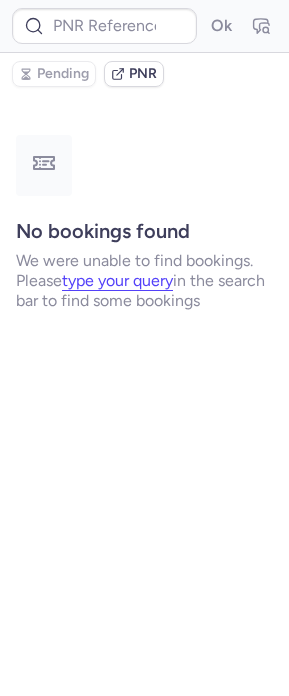 type on "CPOBEQ" 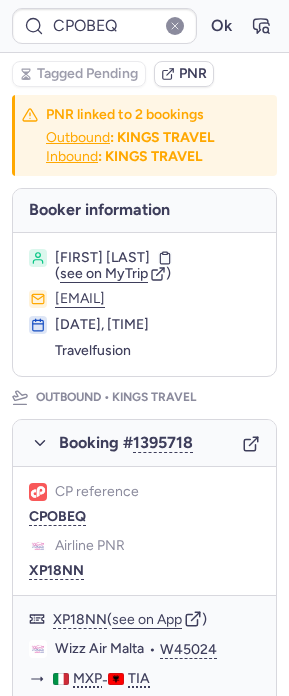 type 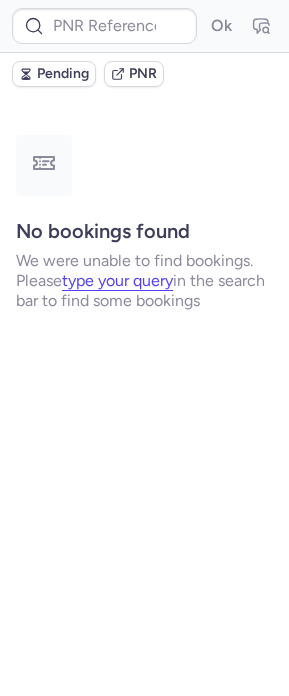 scroll, scrollTop: 0, scrollLeft: 0, axis: both 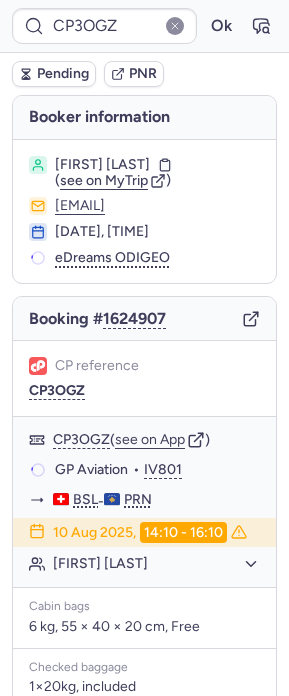type on "CPT2QO" 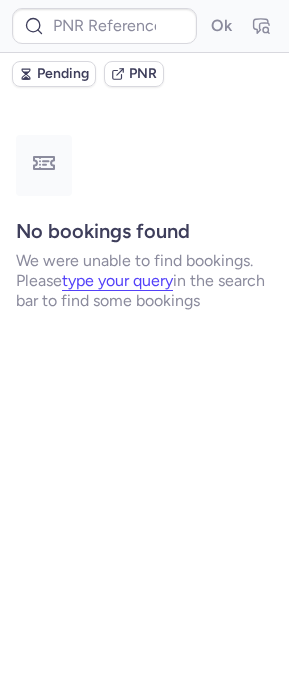 type on "CP99J7" 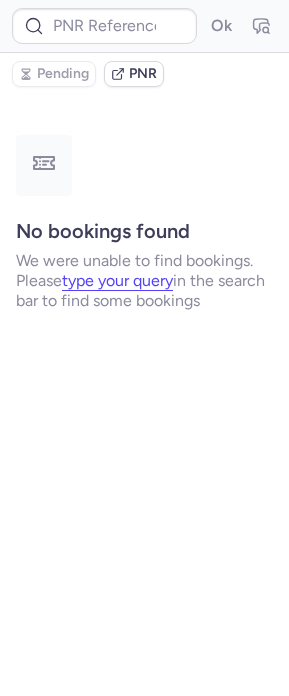 type on "[NUMBER]" 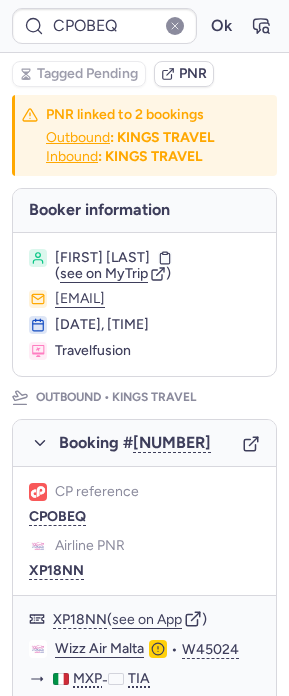 type on "CP3OGZ" 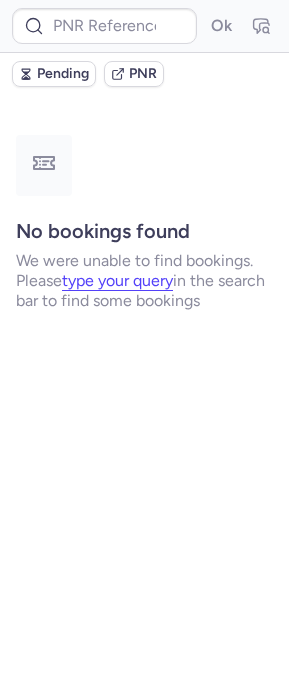 type on "[NUMBER]" 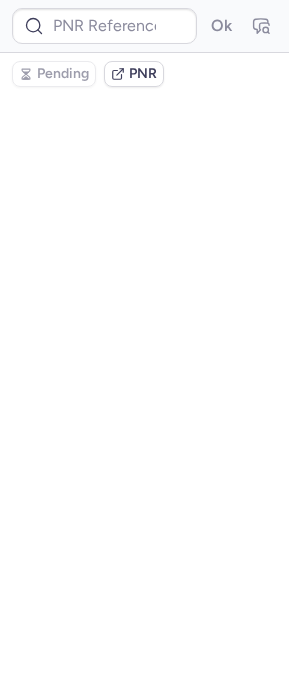 type on "CP3OGZ" 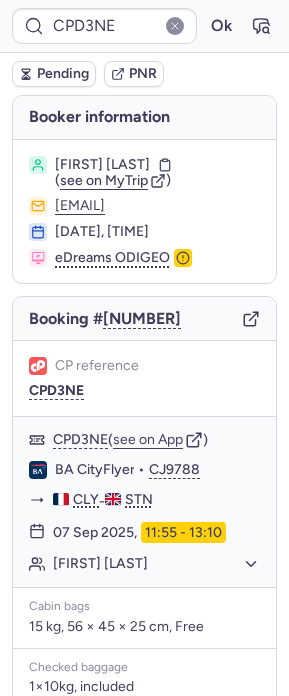 type on "[NUMBER]" 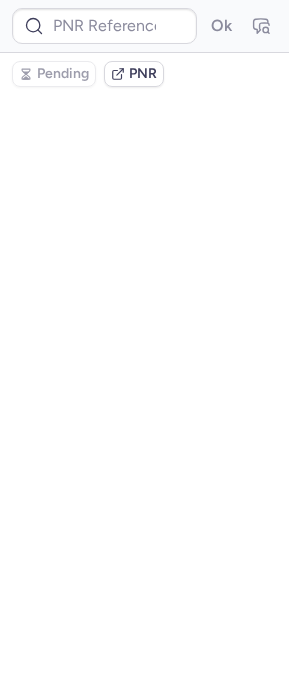 type on "[NUMBER]" 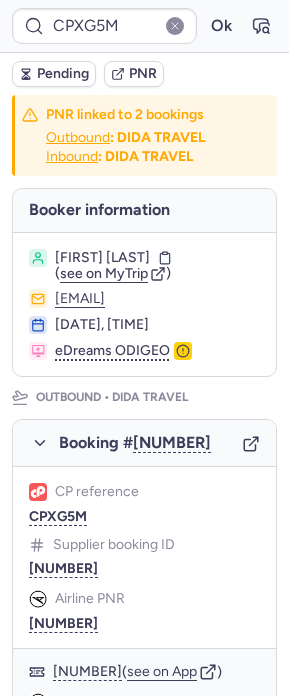type on "[NUMBER]" 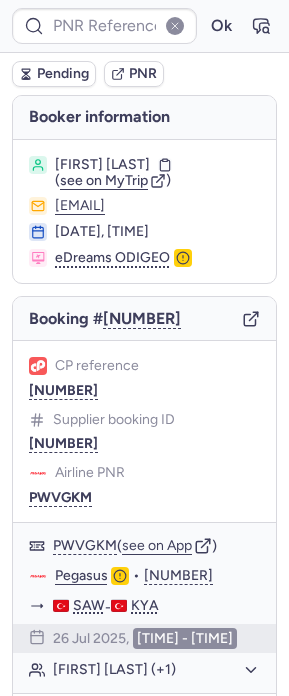 type on "CPVV97" 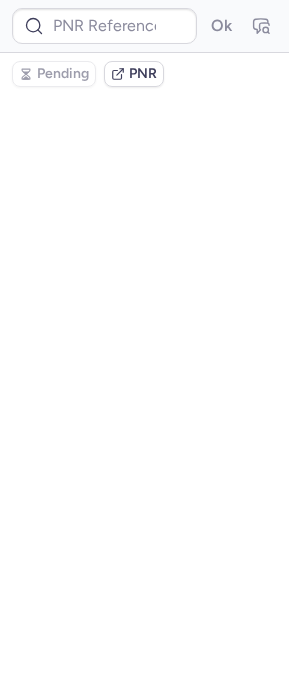 type on "[NUMBER]" 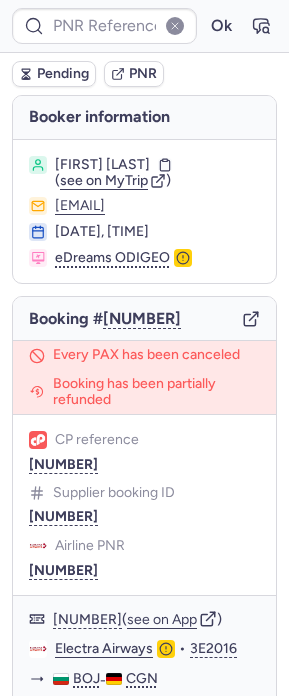 type on "CPIR7E" 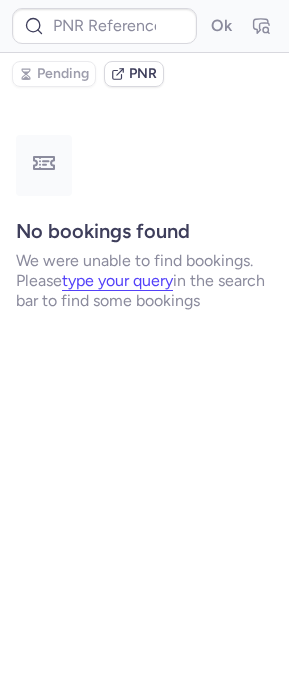 scroll, scrollTop: 0, scrollLeft: 0, axis: both 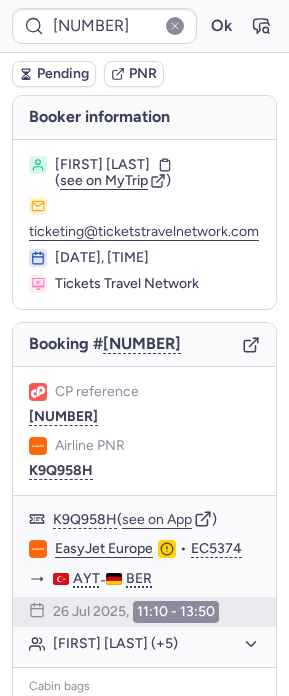 type on "CPPUXT" 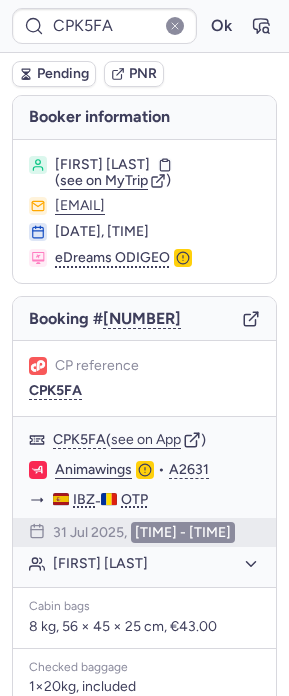 type on "[NUMBER]" 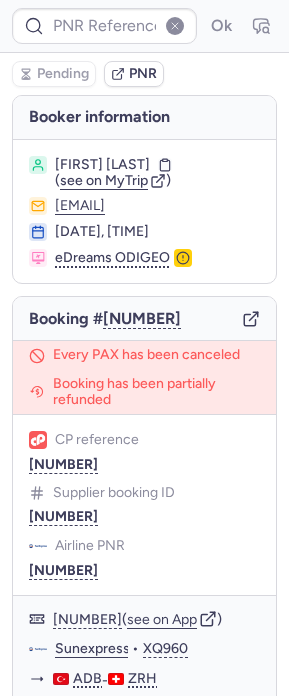 type on "[NUMBER]" 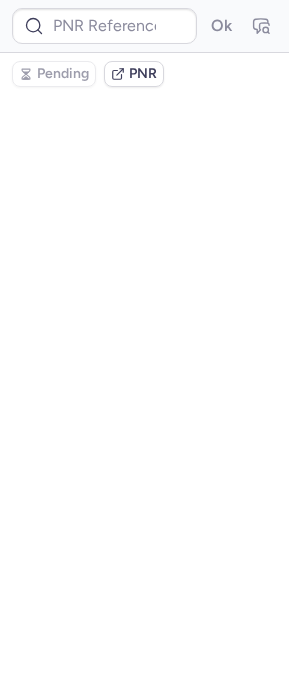 type on "CP9JYF" 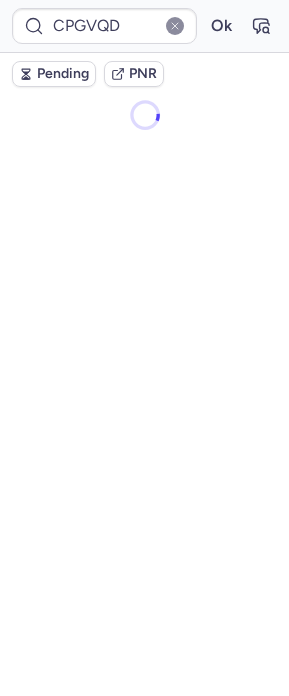 scroll, scrollTop: 0, scrollLeft: 0, axis: both 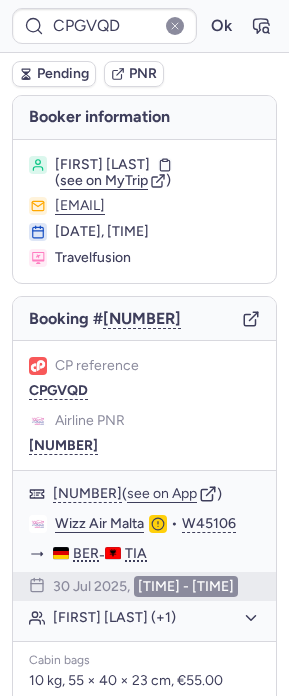 type on "[NUMBER]" 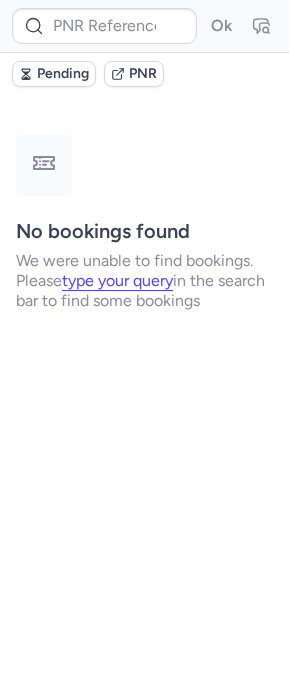 type on "CPAXKI" 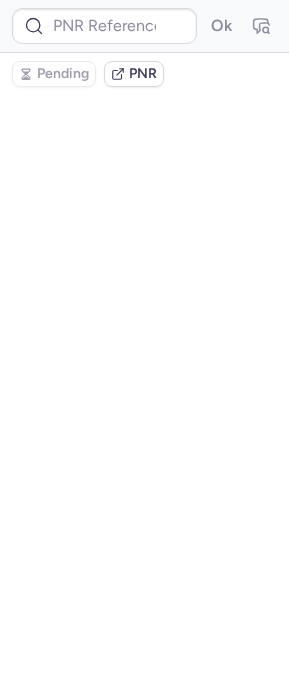 type on "[NUMBER]" 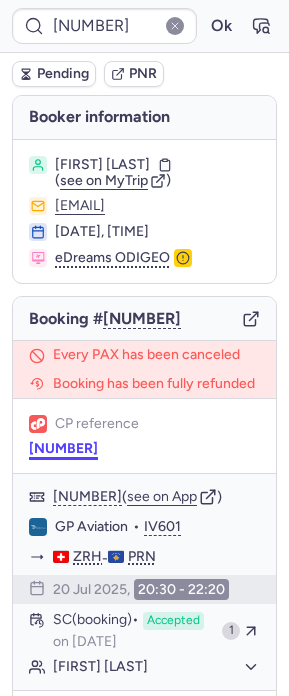 click on "[NUMBER]" at bounding box center (63, 449) 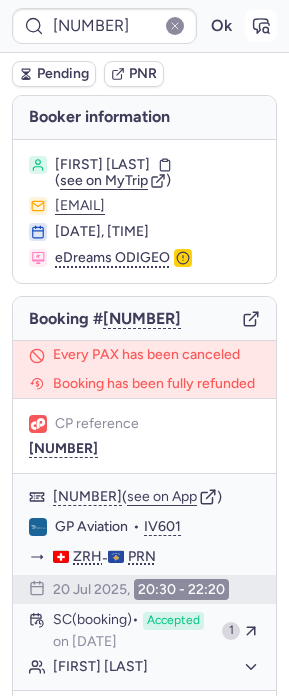 click 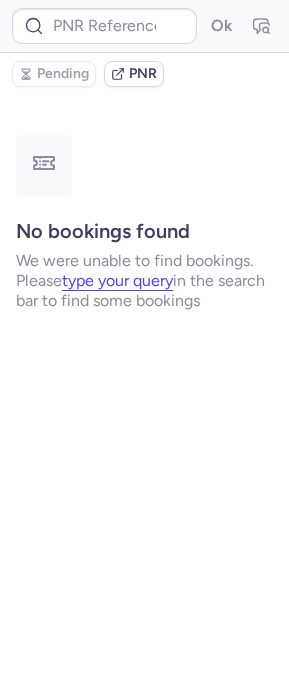 type on "[NUMBER]" 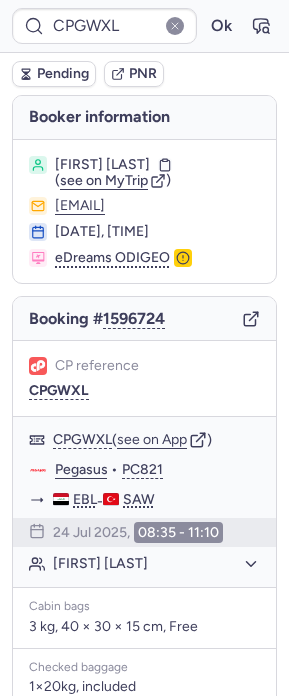 type on "CPK7YM" 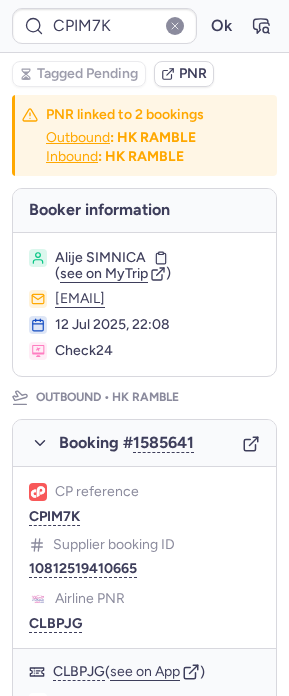 type on "CPQPRY" 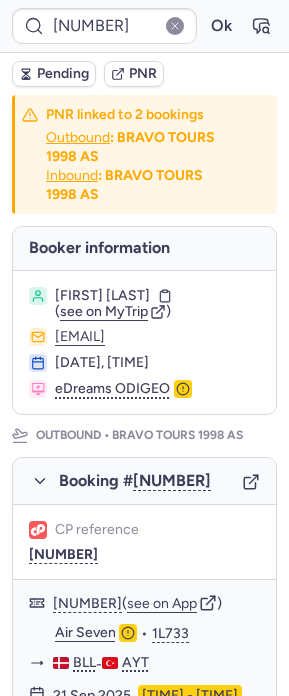 type on "CPAGTV" 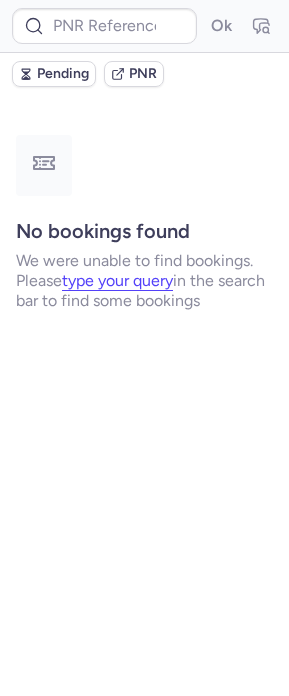 type on "CPLJX3" 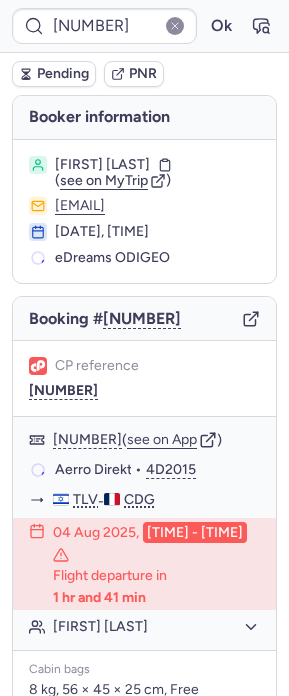 type on "[NUMBER]" 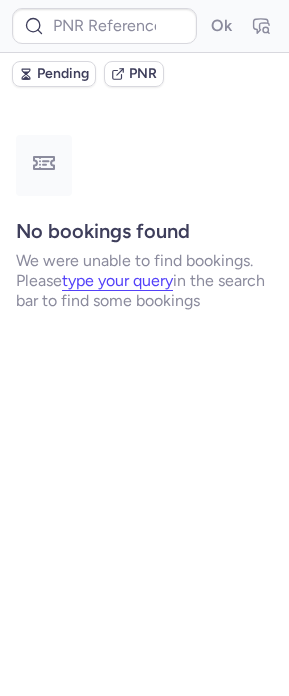 type on "[NUMBER]" 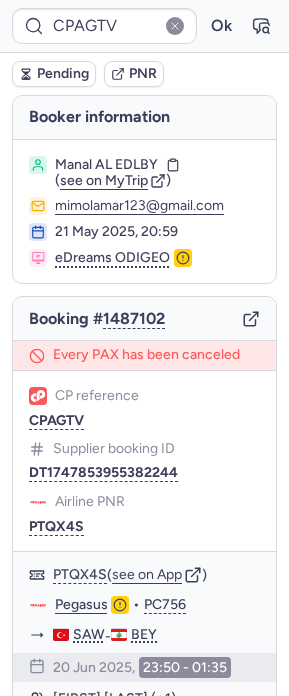 type on "CP99J7" 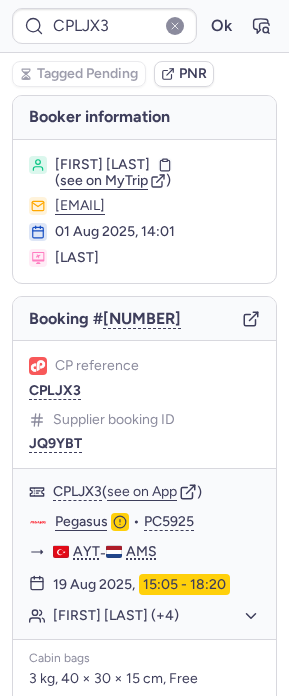 type on "CP99J7" 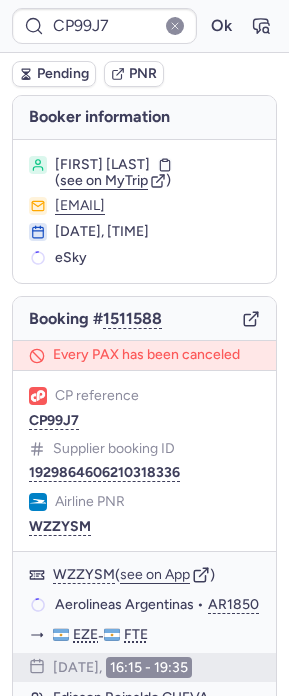 type 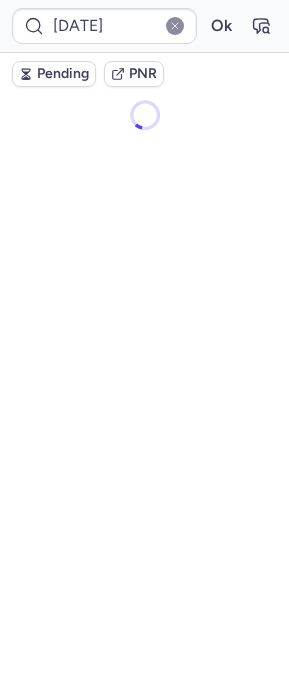 scroll, scrollTop: 0, scrollLeft: 0, axis: both 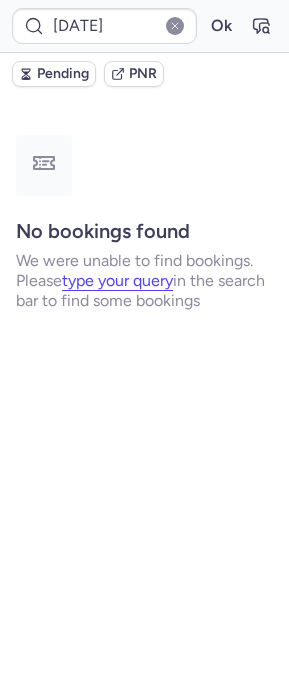 type 